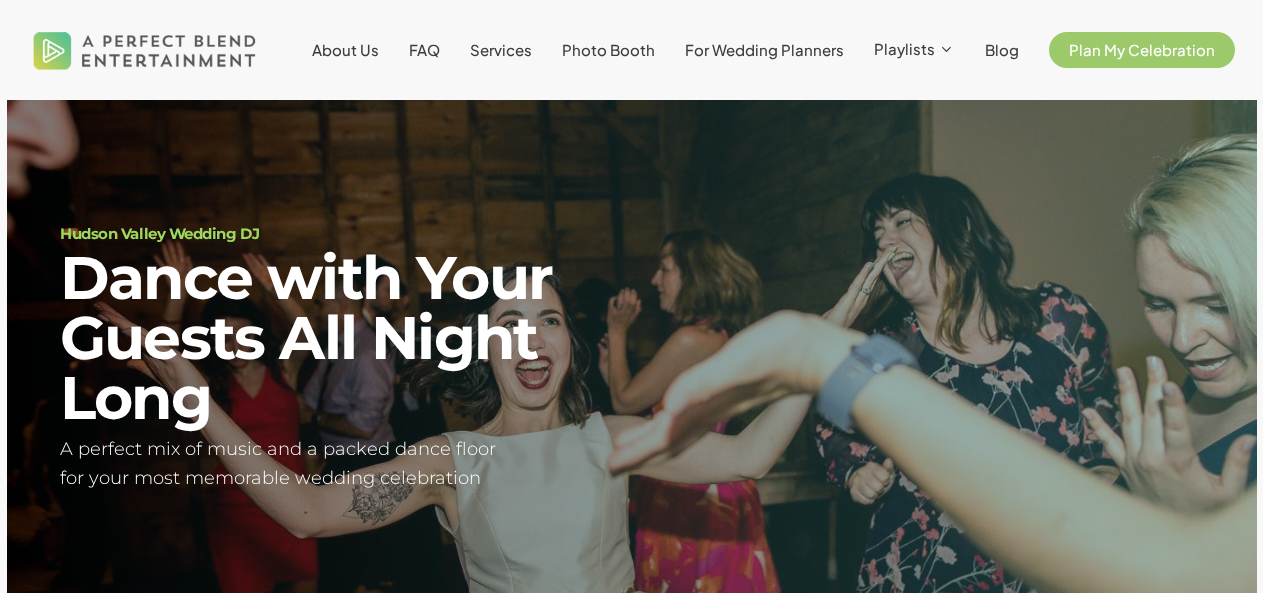 scroll, scrollTop: 0, scrollLeft: 0, axis: both 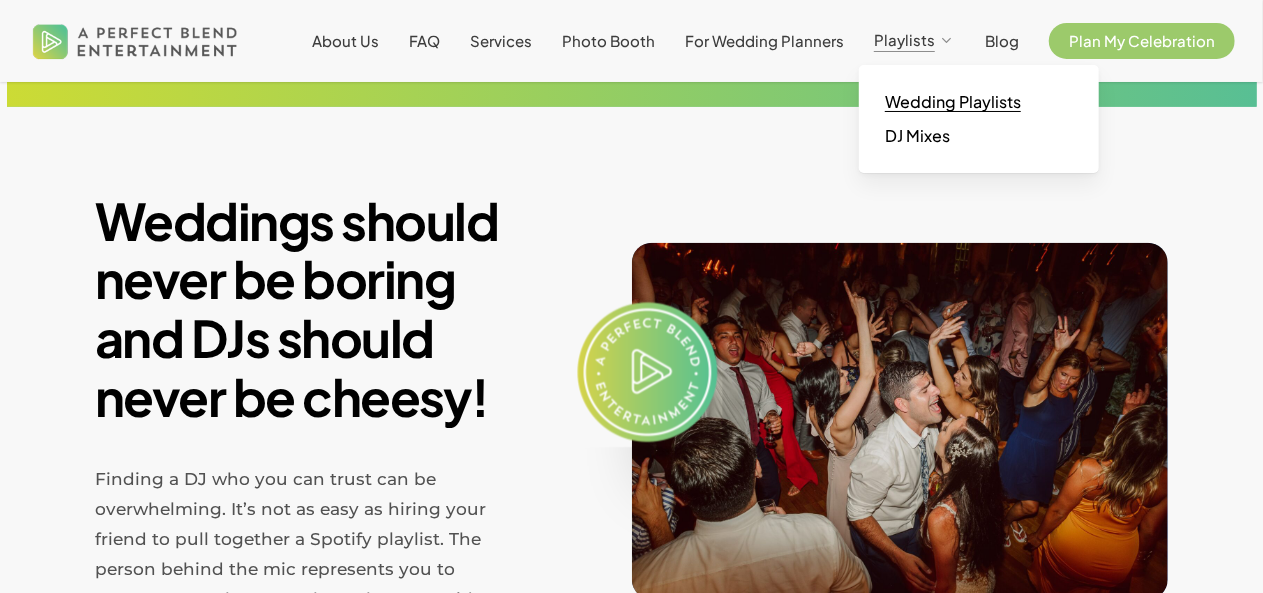 click on "Wedding Playlists" at bounding box center (979, 102) 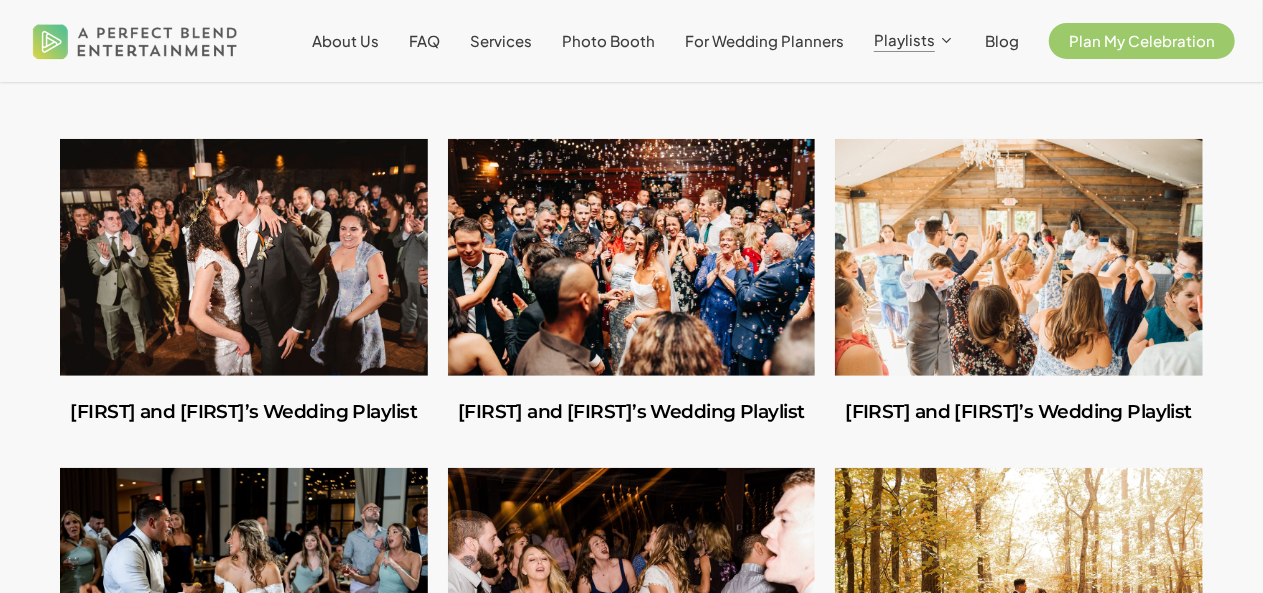 scroll, scrollTop: 493, scrollLeft: 0, axis: vertical 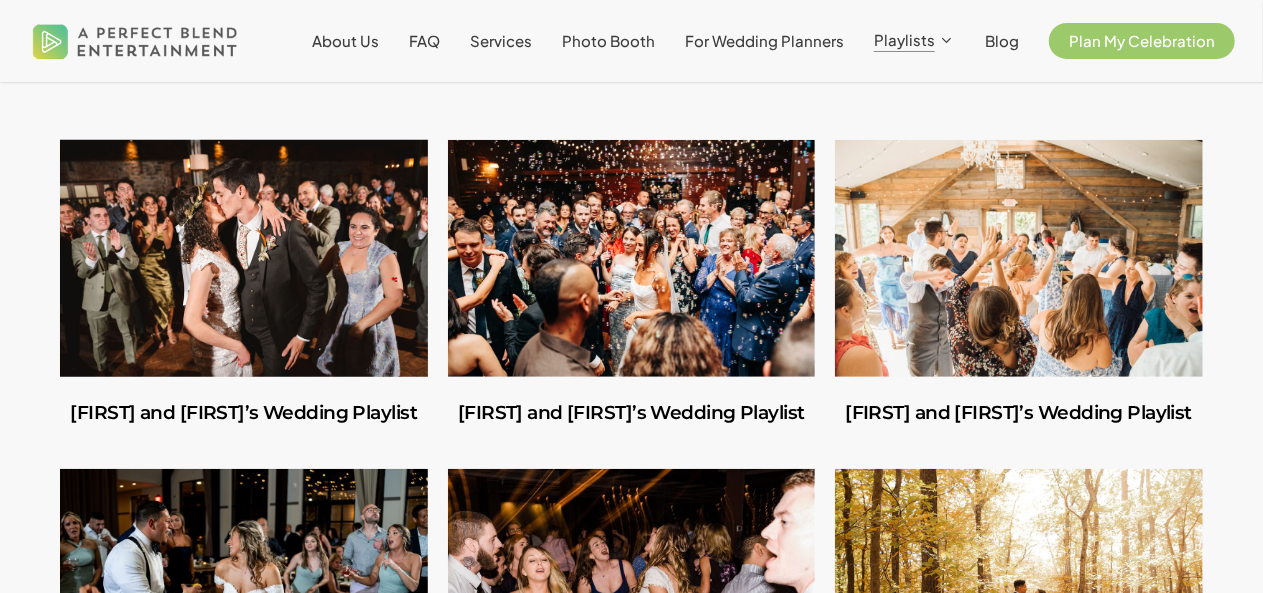 click at bounding box center (244, 258) 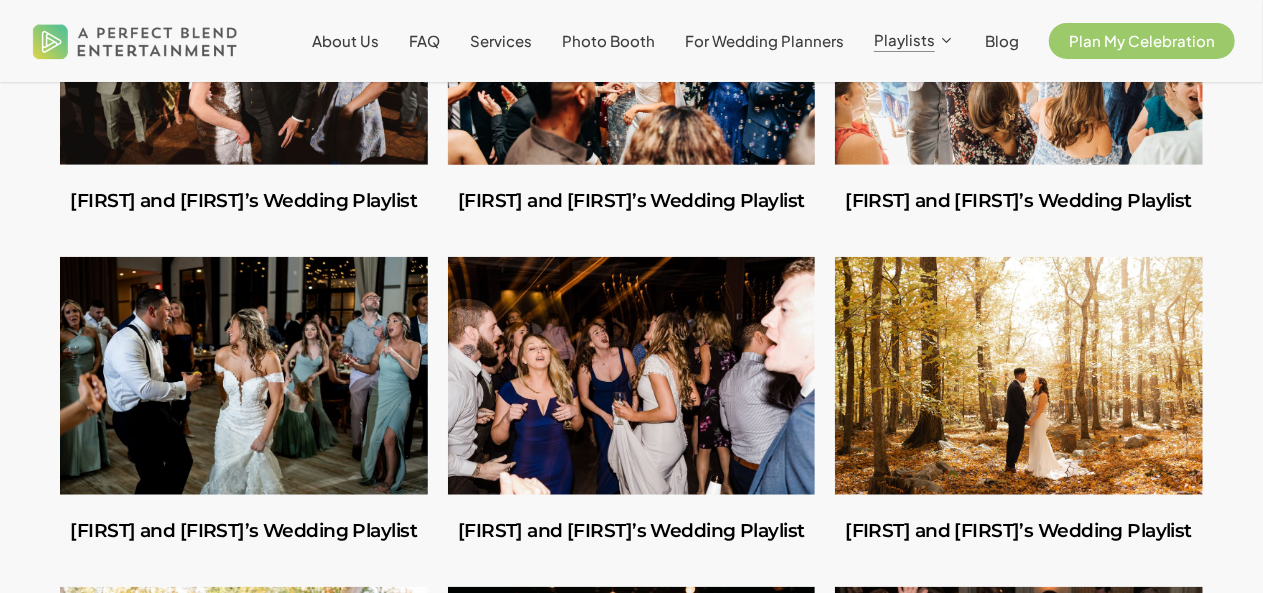 scroll, scrollTop: 707, scrollLeft: 0, axis: vertical 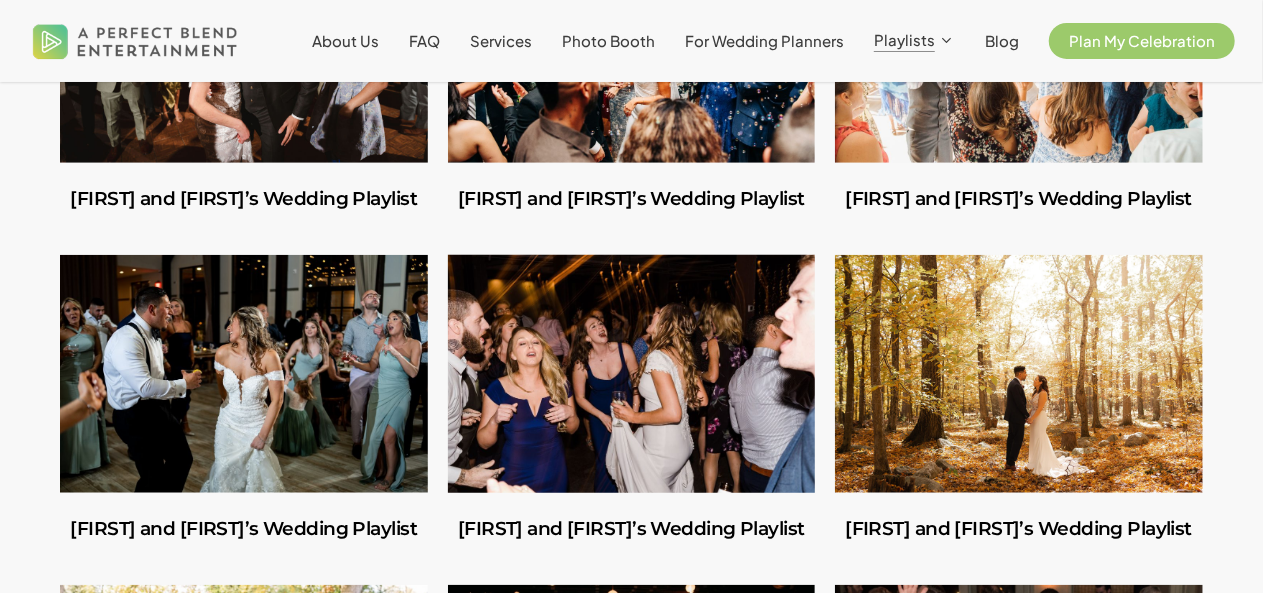 click at bounding box center [632, 373] 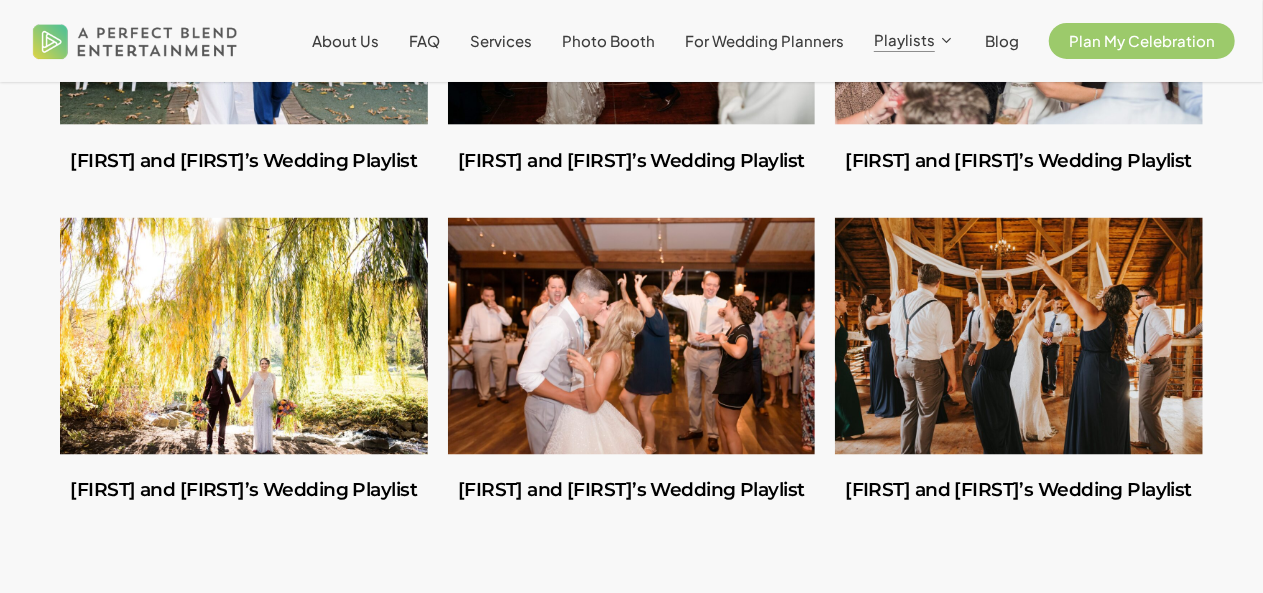 scroll, scrollTop: 1411, scrollLeft: 0, axis: vertical 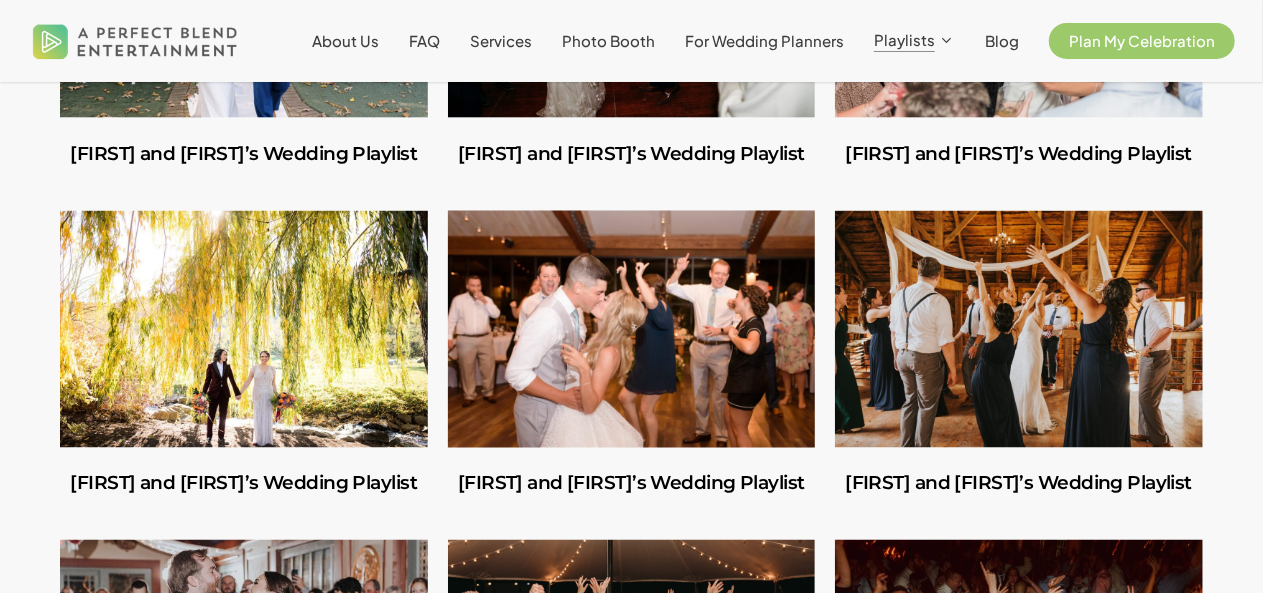 click at bounding box center [632, 329] 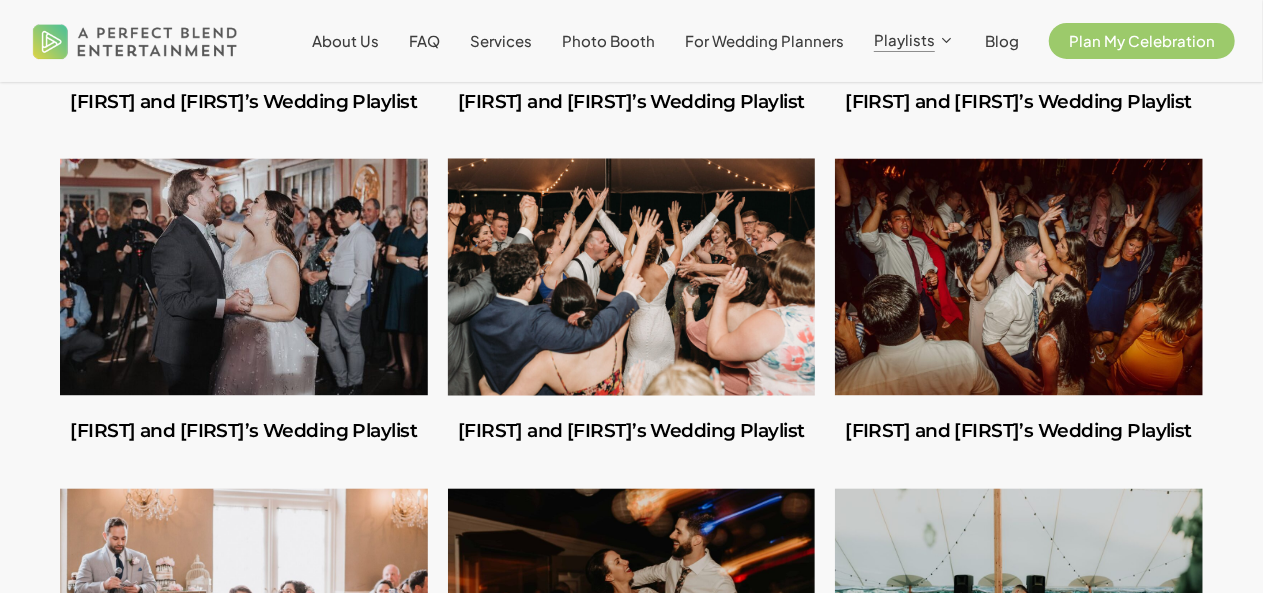 scroll, scrollTop: 1793, scrollLeft: 0, axis: vertical 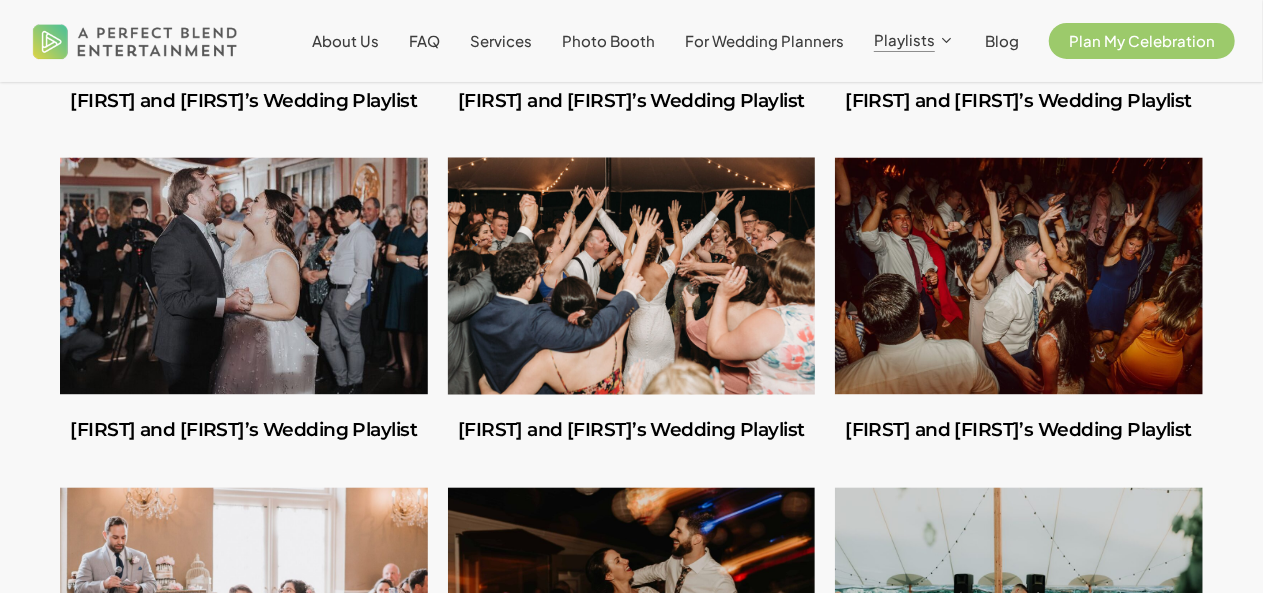 click at bounding box center [632, 276] 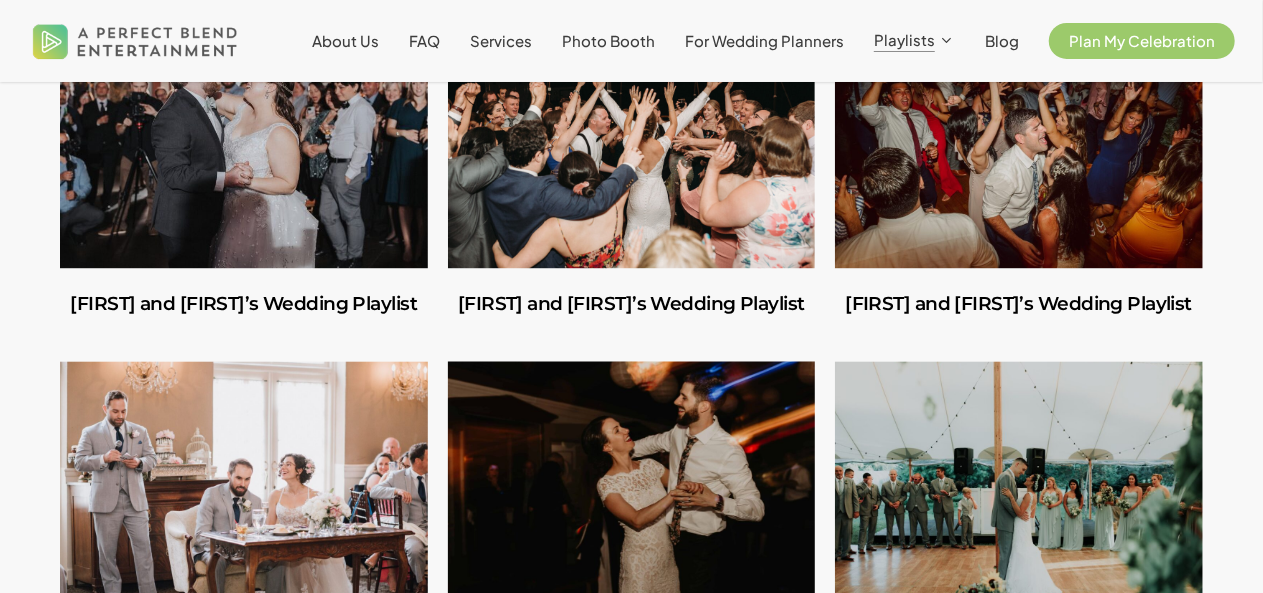 scroll, scrollTop: 1916, scrollLeft: 0, axis: vertical 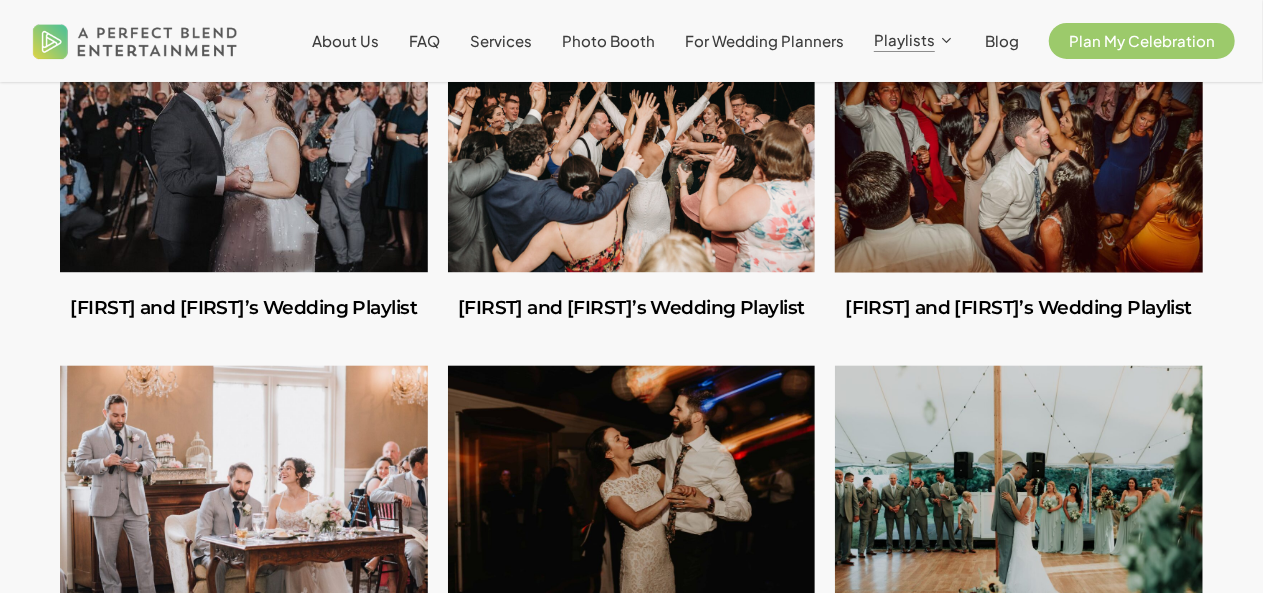 click at bounding box center [1019, 153] 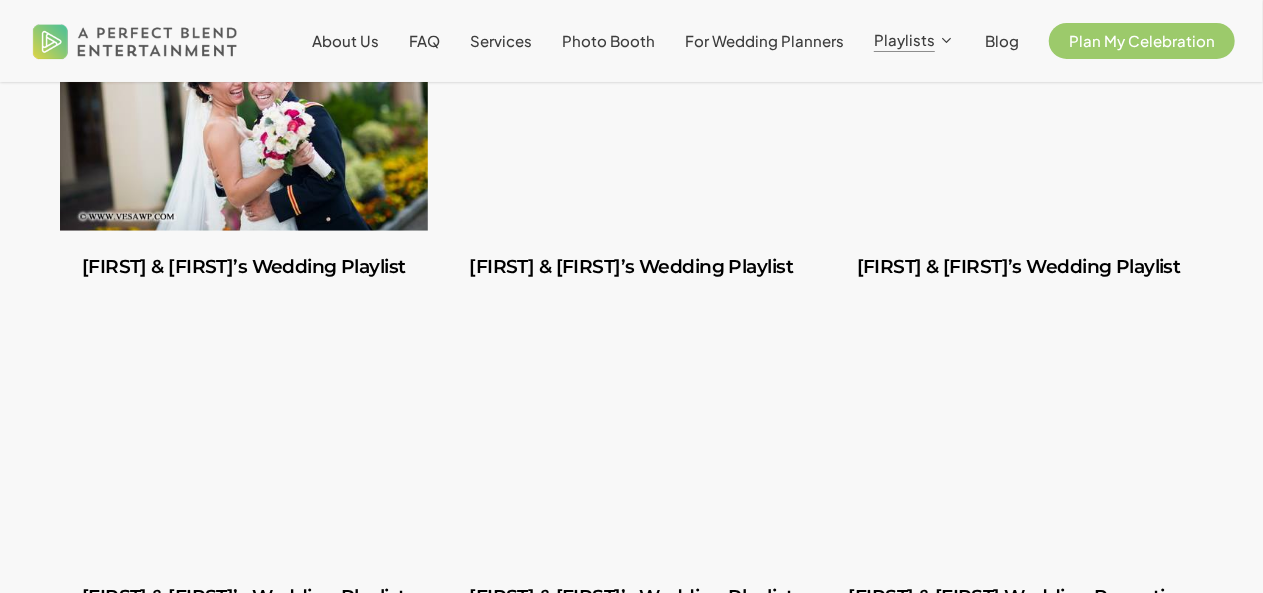 scroll, scrollTop: 4596, scrollLeft: 0, axis: vertical 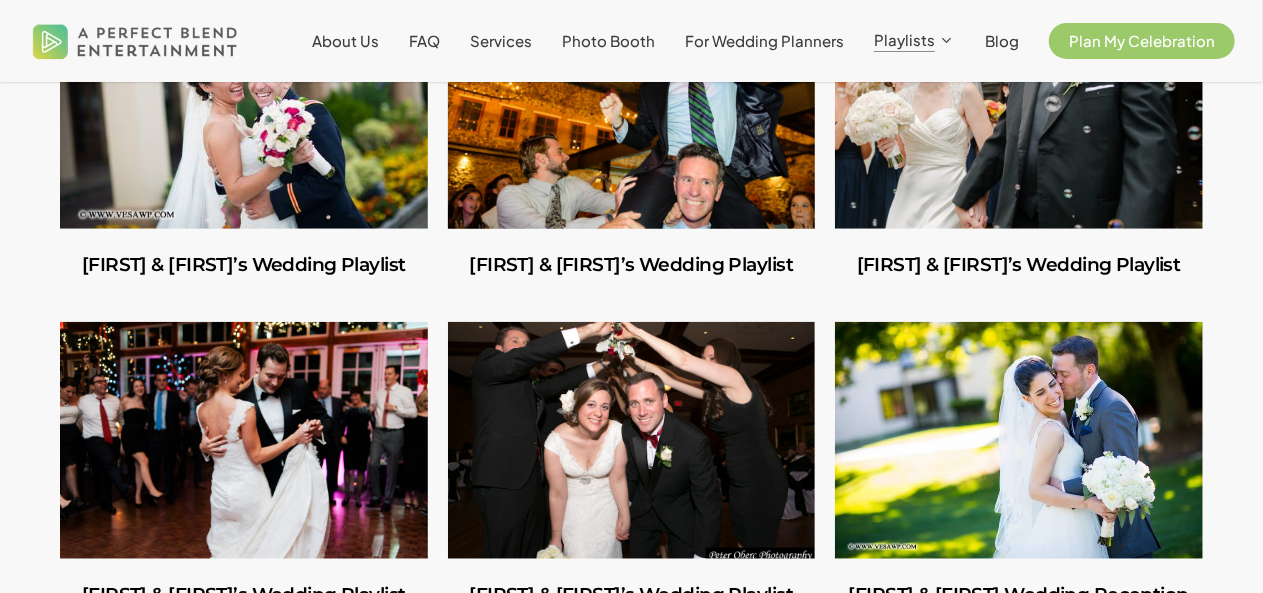 click at bounding box center (632, 110) 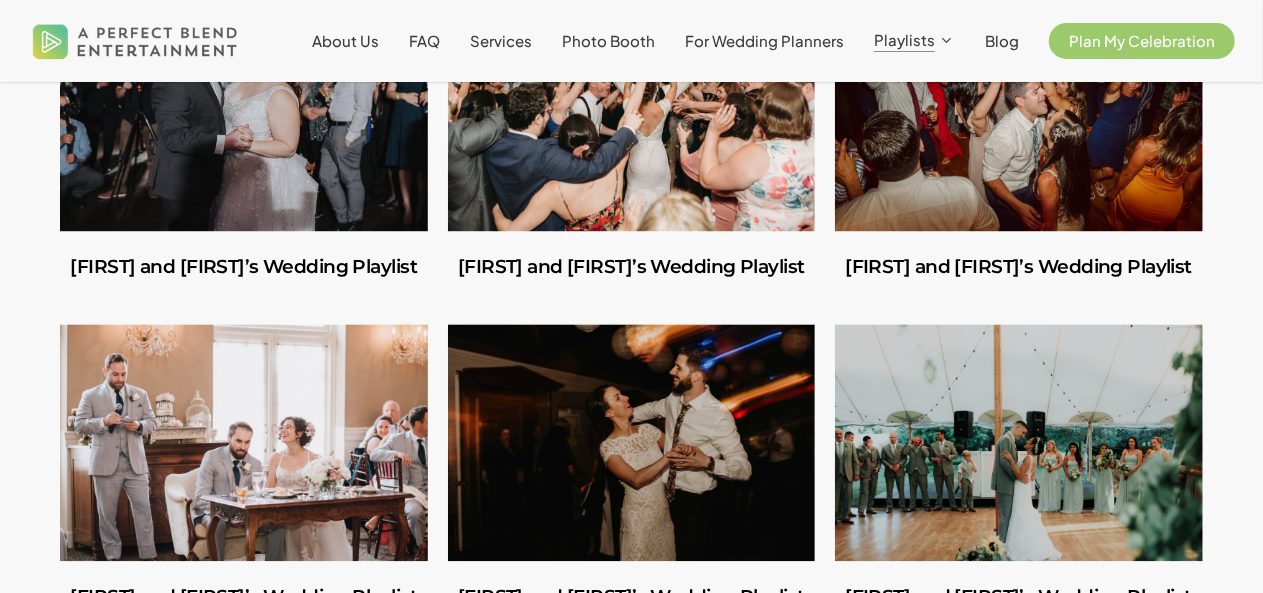 scroll, scrollTop: 1955, scrollLeft: 0, axis: vertical 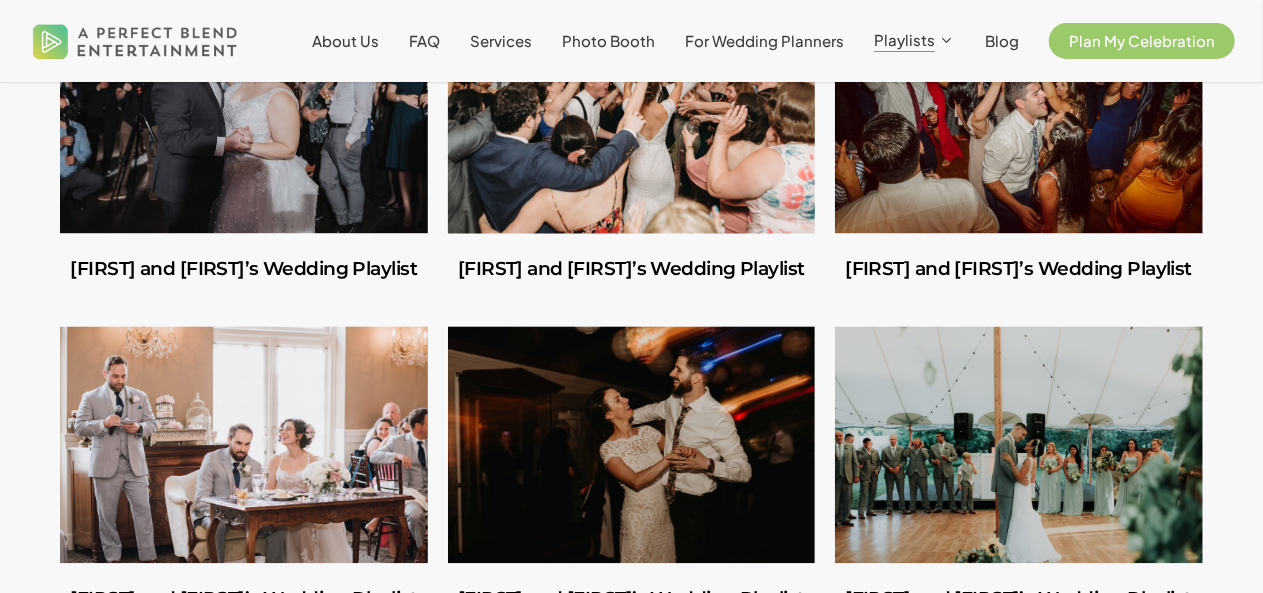 click at bounding box center [632, 114] 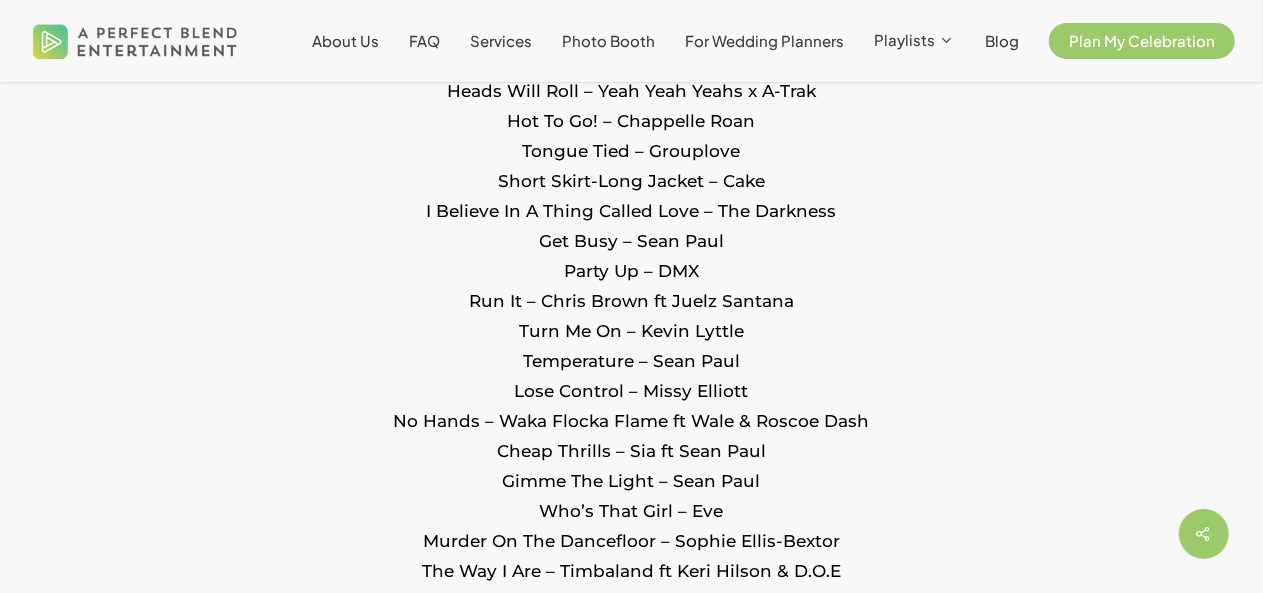 scroll, scrollTop: 3601, scrollLeft: 0, axis: vertical 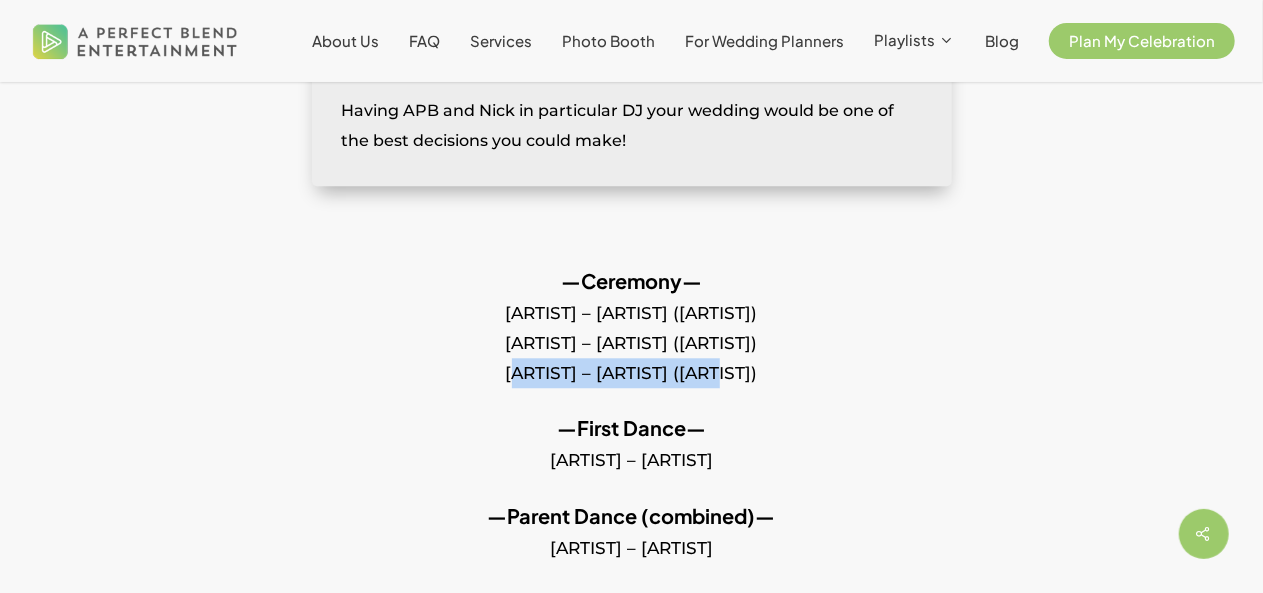 drag, startPoint x: 623, startPoint y: 377, endPoint x: 414, endPoint y: 377, distance: 209 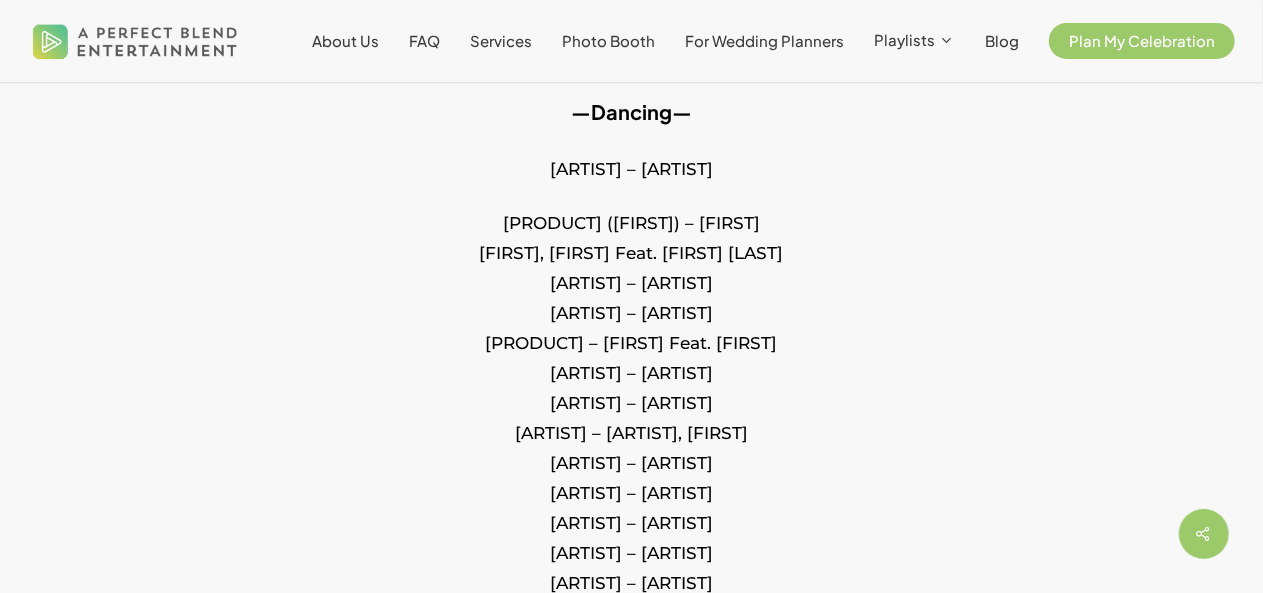 scroll, scrollTop: 2957, scrollLeft: 0, axis: vertical 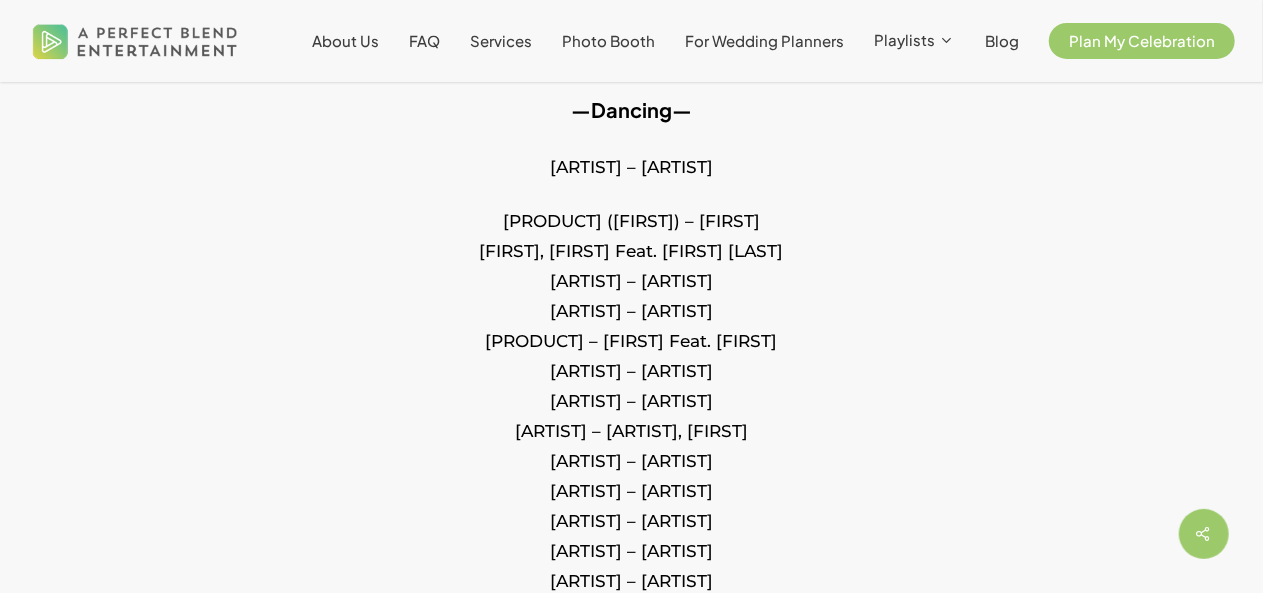 click on "[ARTIST] – [ARTIST]" at bounding box center [631, 401] 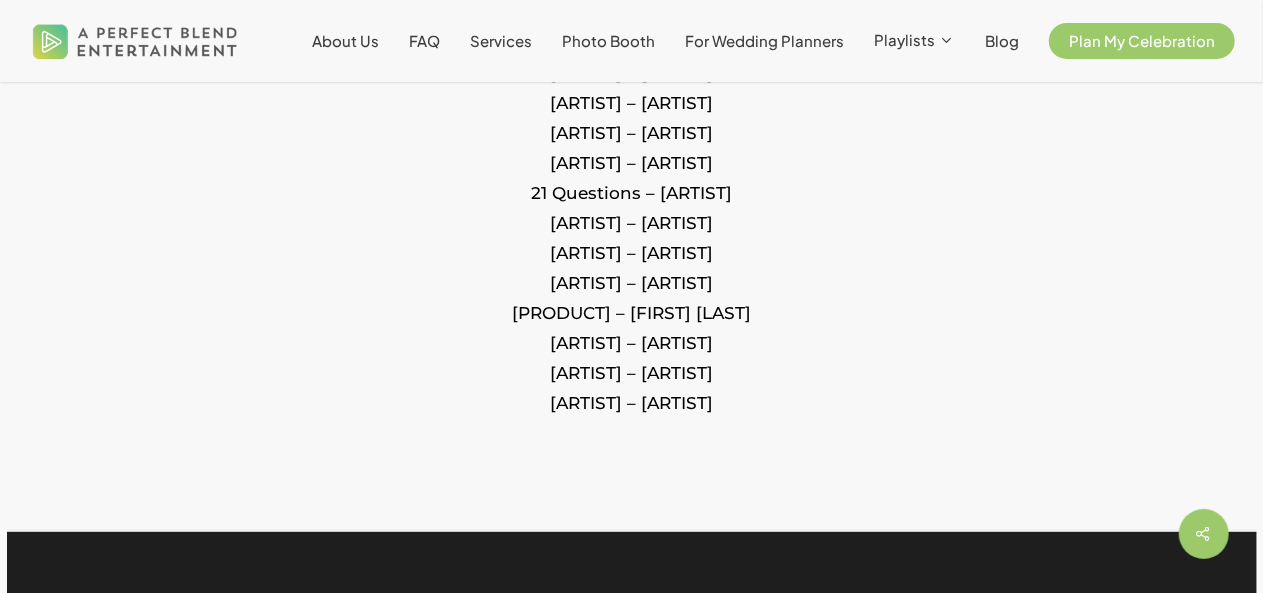 scroll, scrollTop: 4871, scrollLeft: 0, axis: vertical 